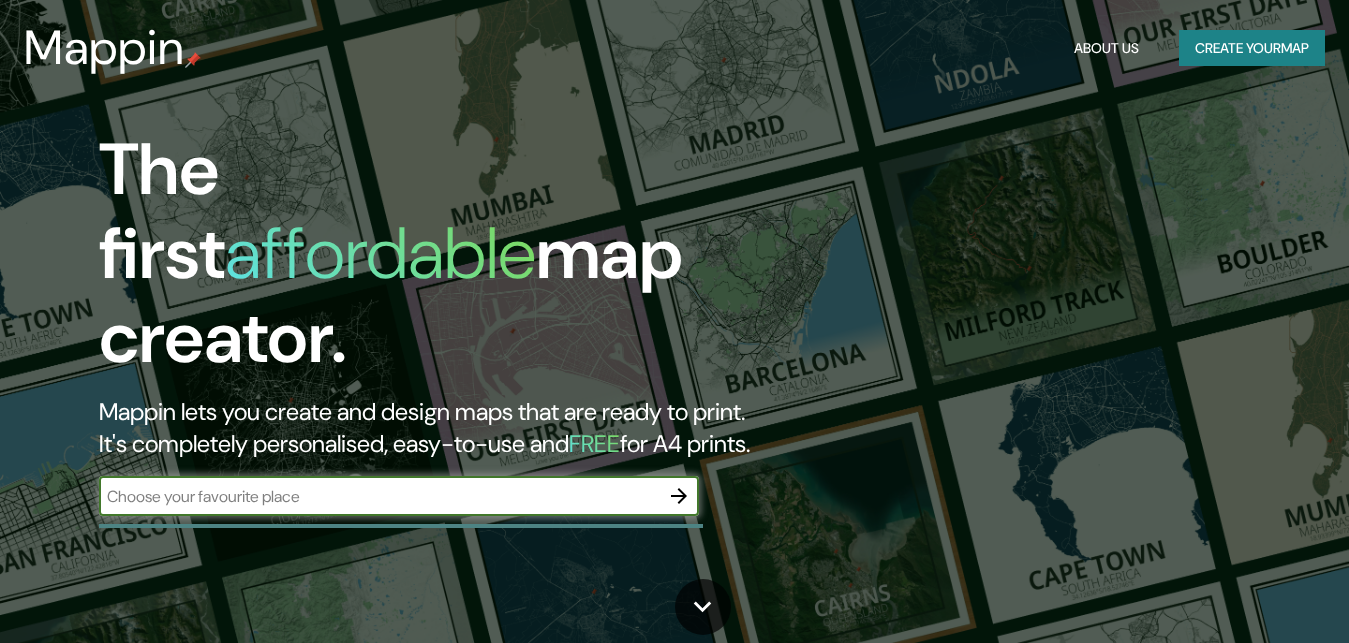 scroll, scrollTop: 0, scrollLeft: 0, axis: both 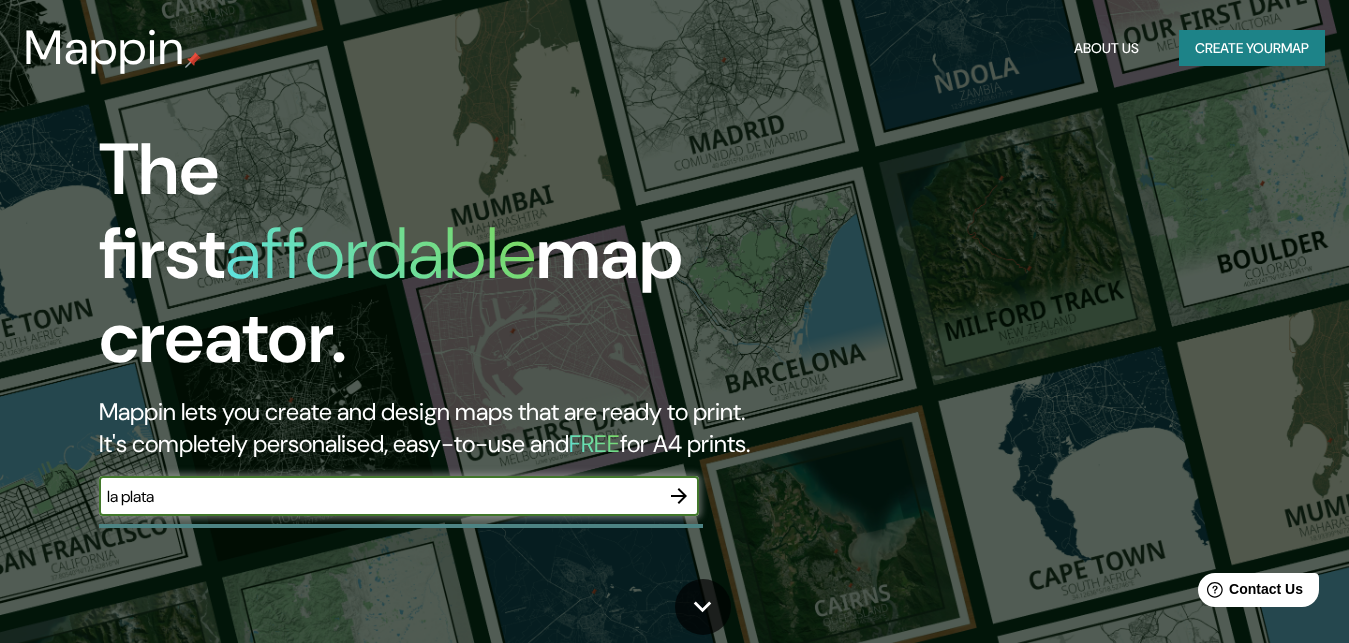 type on "la plata" 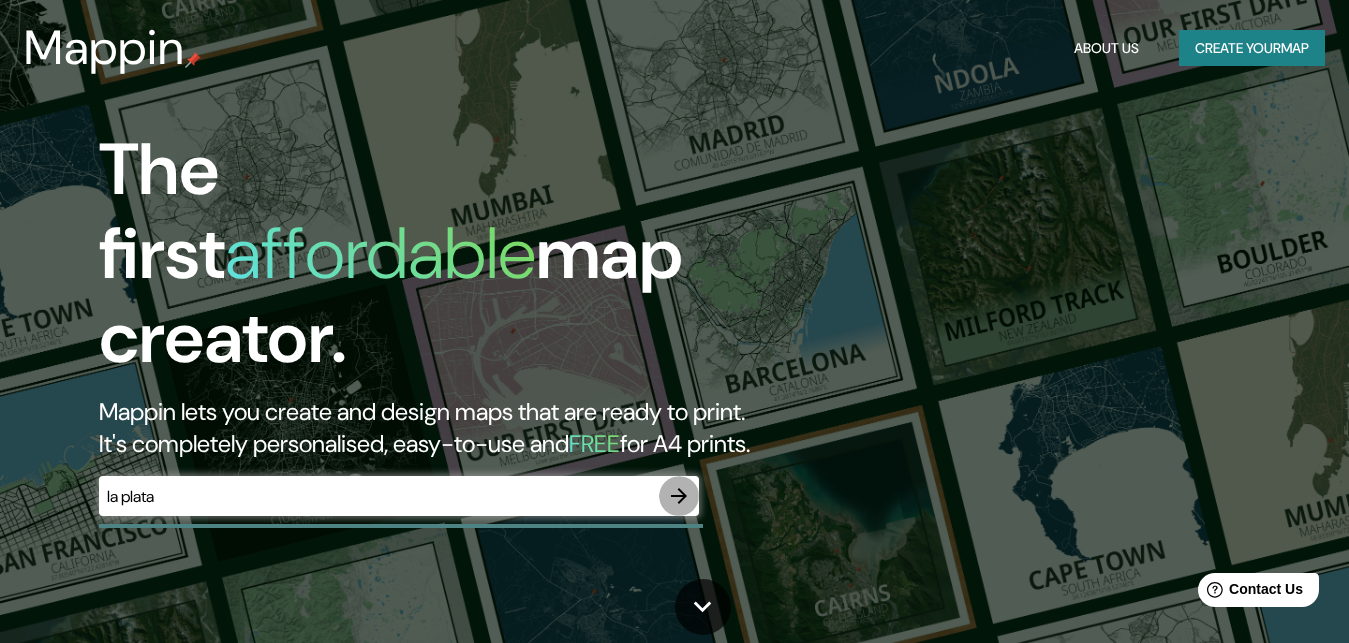 drag, startPoint x: 673, startPoint y: 484, endPoint x: 677, endPoint y: 470, distance: 14.56022 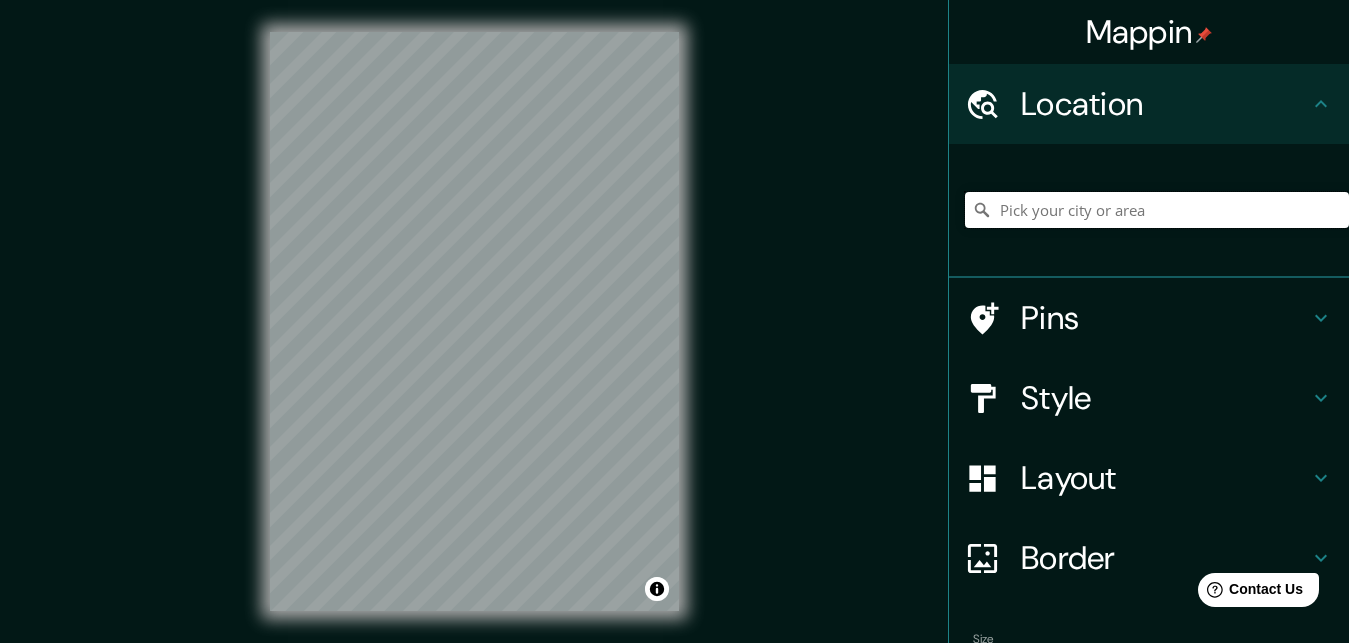 click at bounding box center [1157, 210] 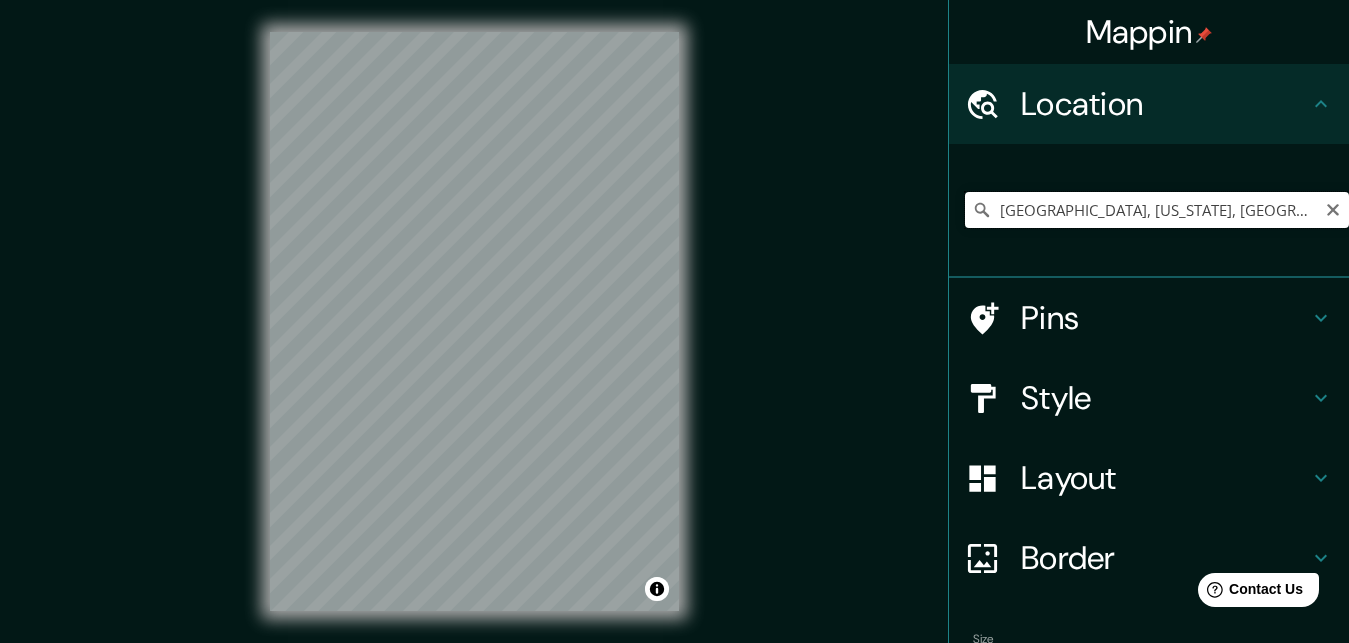 click on "[GEOGRAPHIC_DATA], [US_STATE], [GEOGRAPHIC_DATA]" at bounding box center [1157, 210] 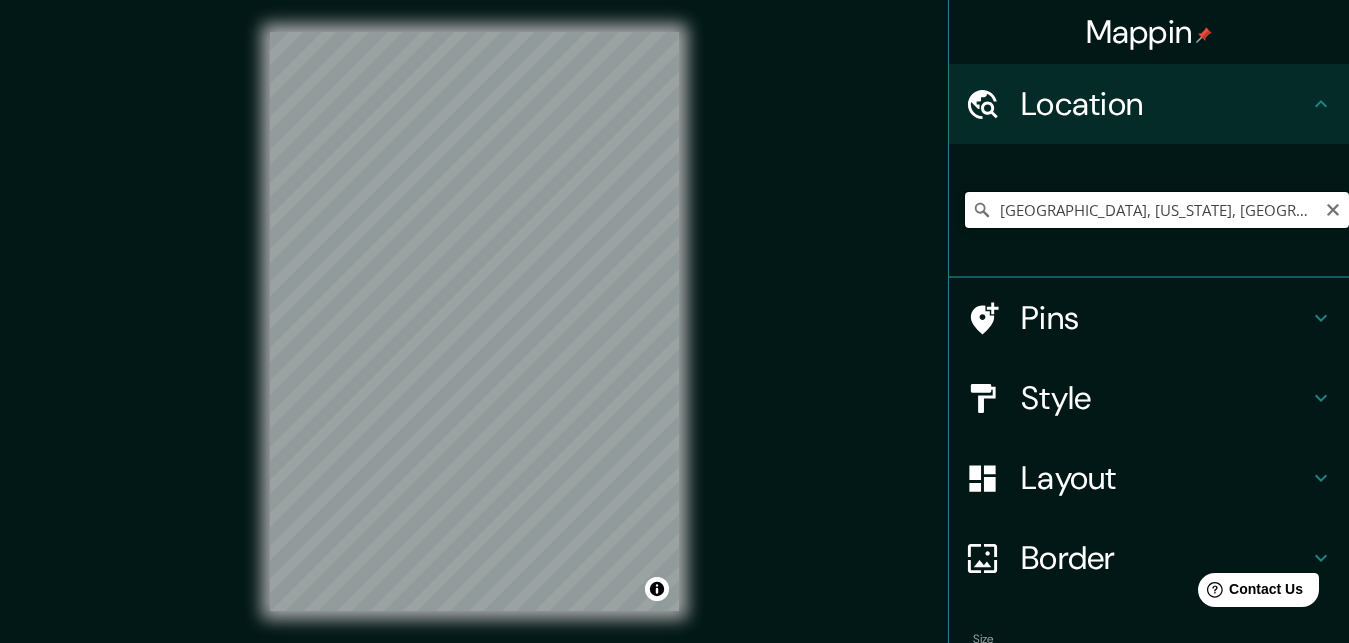 drag, startPoint x: 1289, startPoint y: 217, endPoint x: 1055, endPoint y: 226, distance: 234.17302 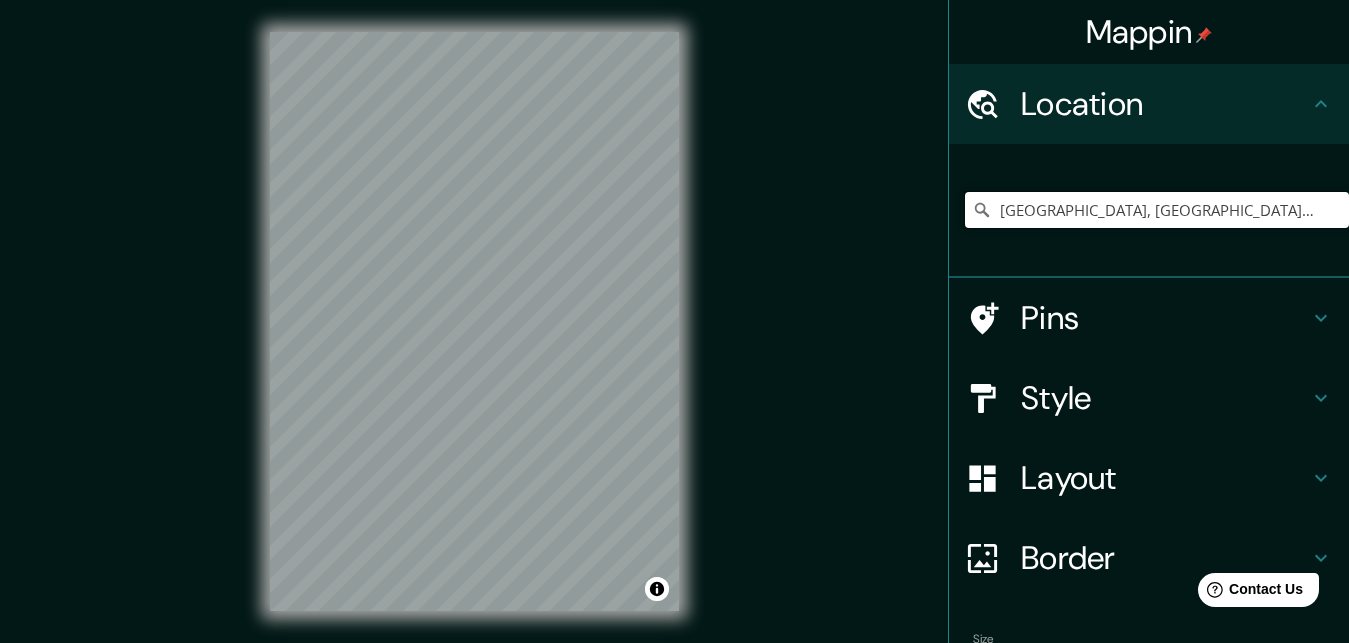 type on "[GEOGRAPHIC_DATA], [GEOGRAPHIC_DATA], [GEOGRAPHIC_DATA]" 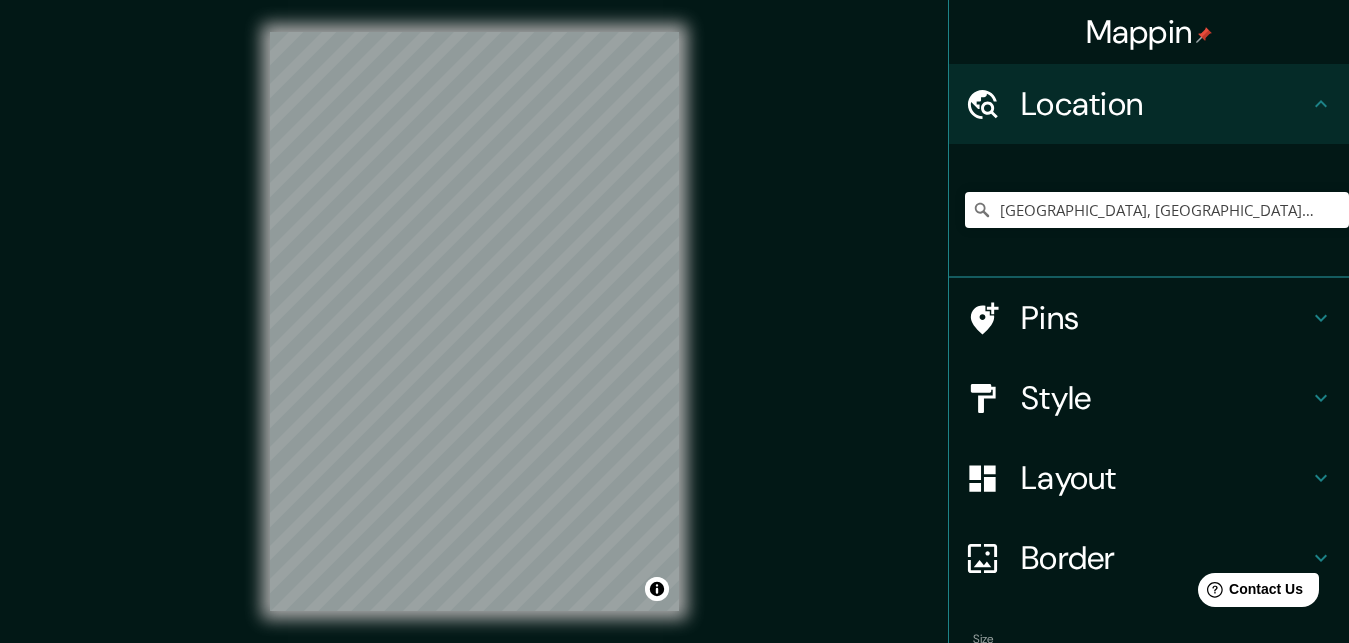 click 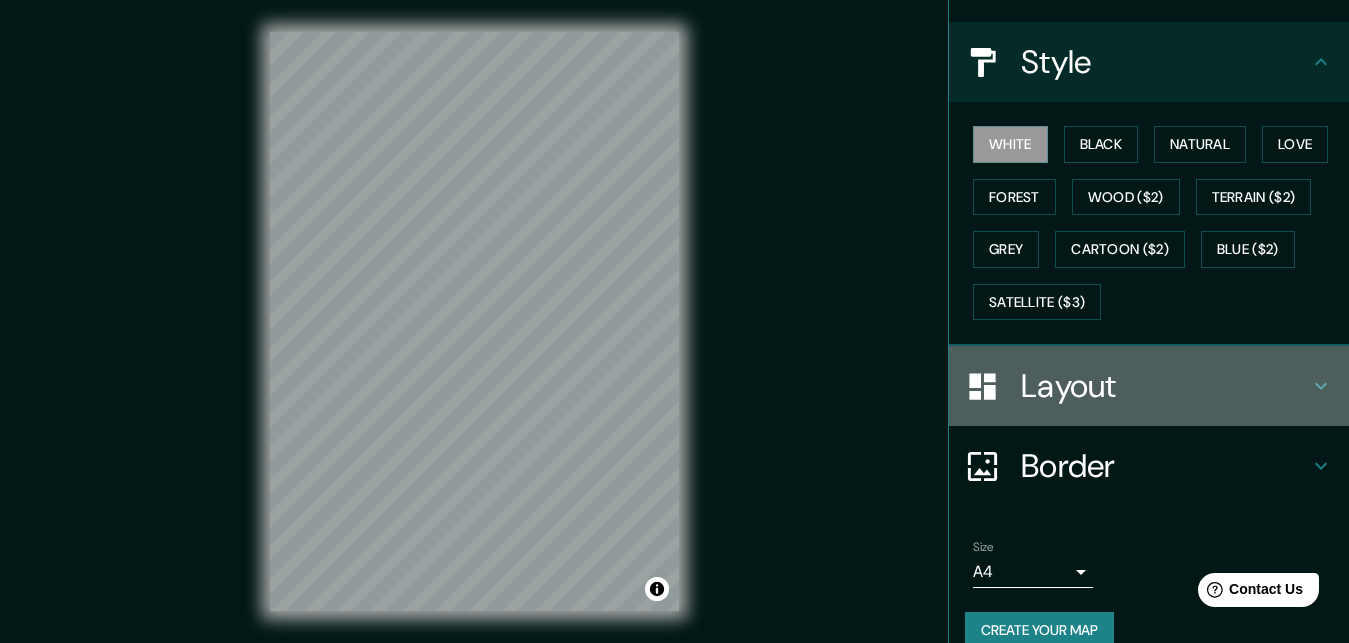 click on "Layout" at bounding box center (1165, 386) 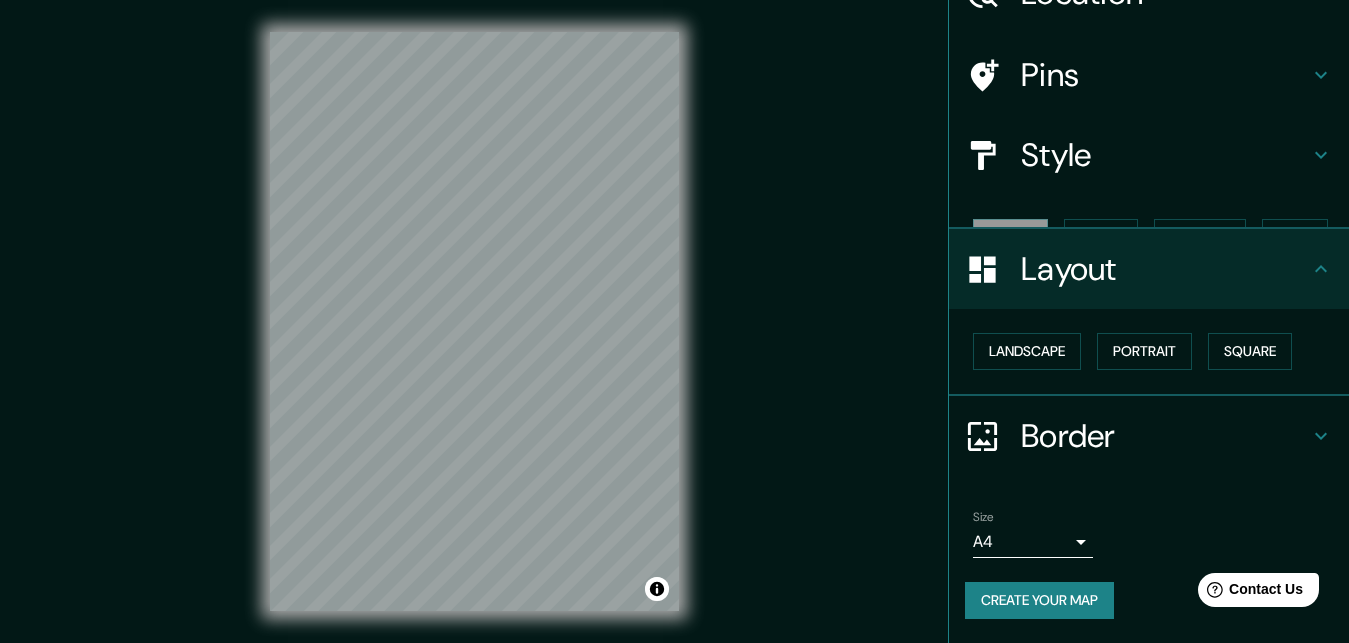 scroll, scrollTop: 93, scrollLeft: 0, axis: vertical 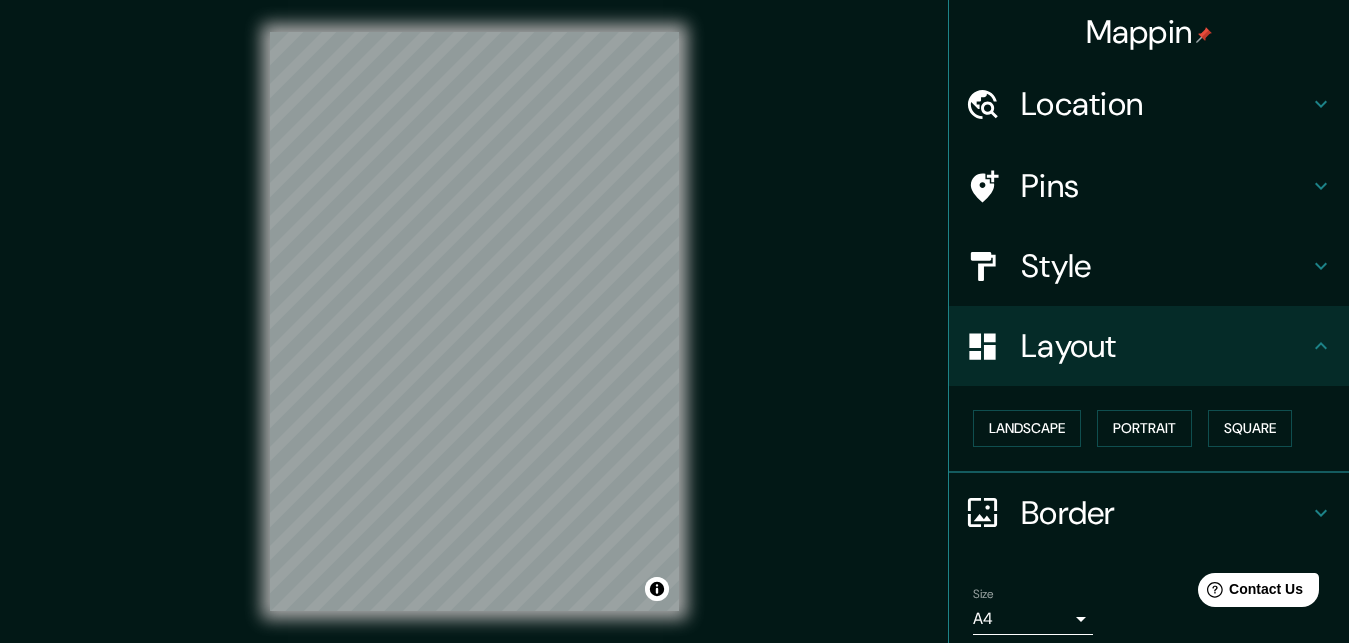 click on "Pins" at bounding box center (1149, 186) 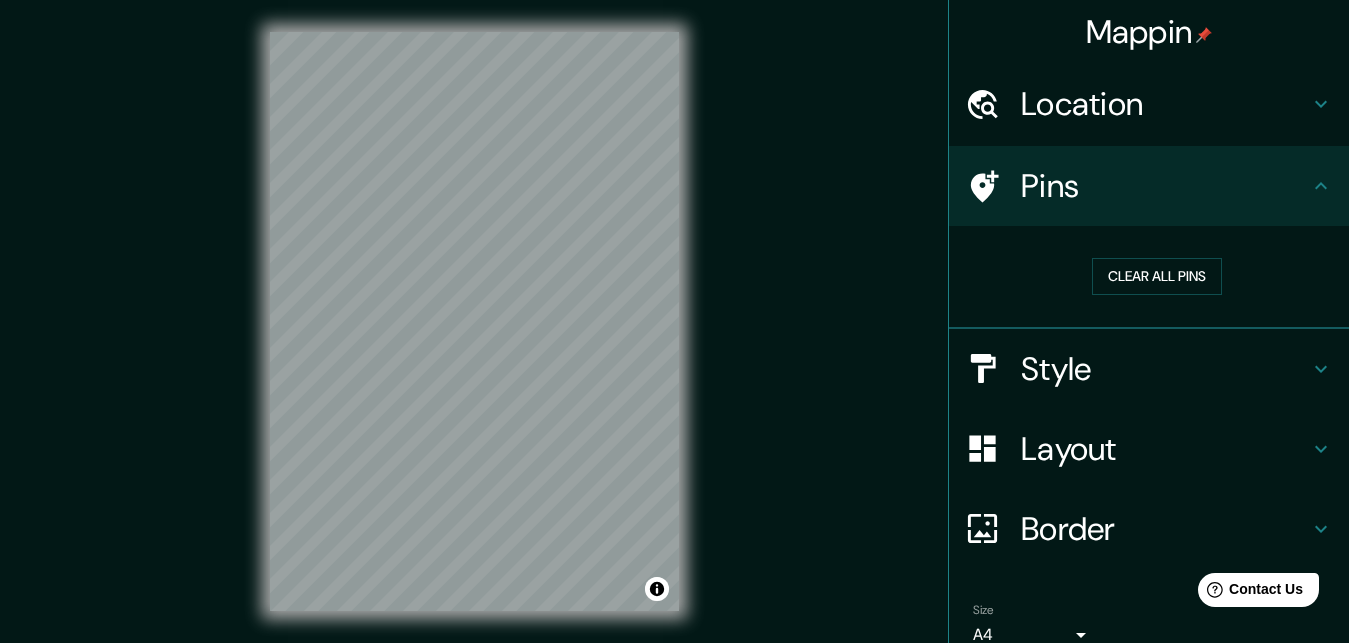 click on "Location" at bounding box center (1165, 104) 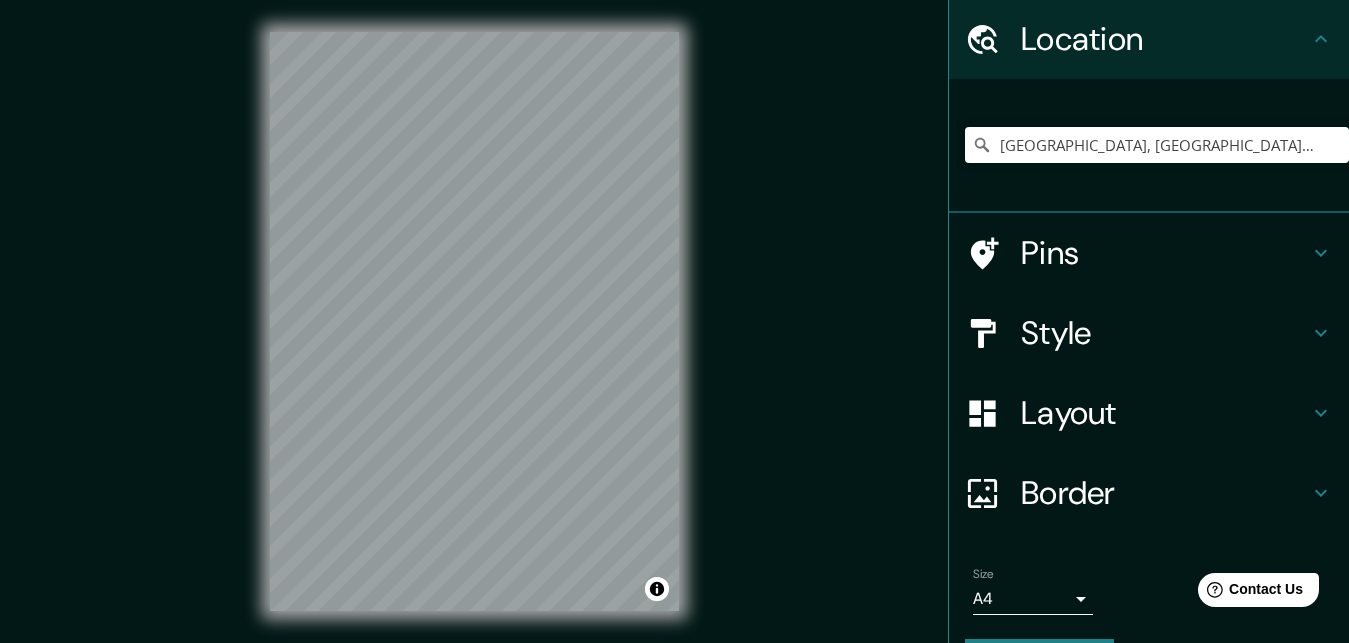 scroll, scrollTop: 102, scrollLeft: 0, axis: vertical 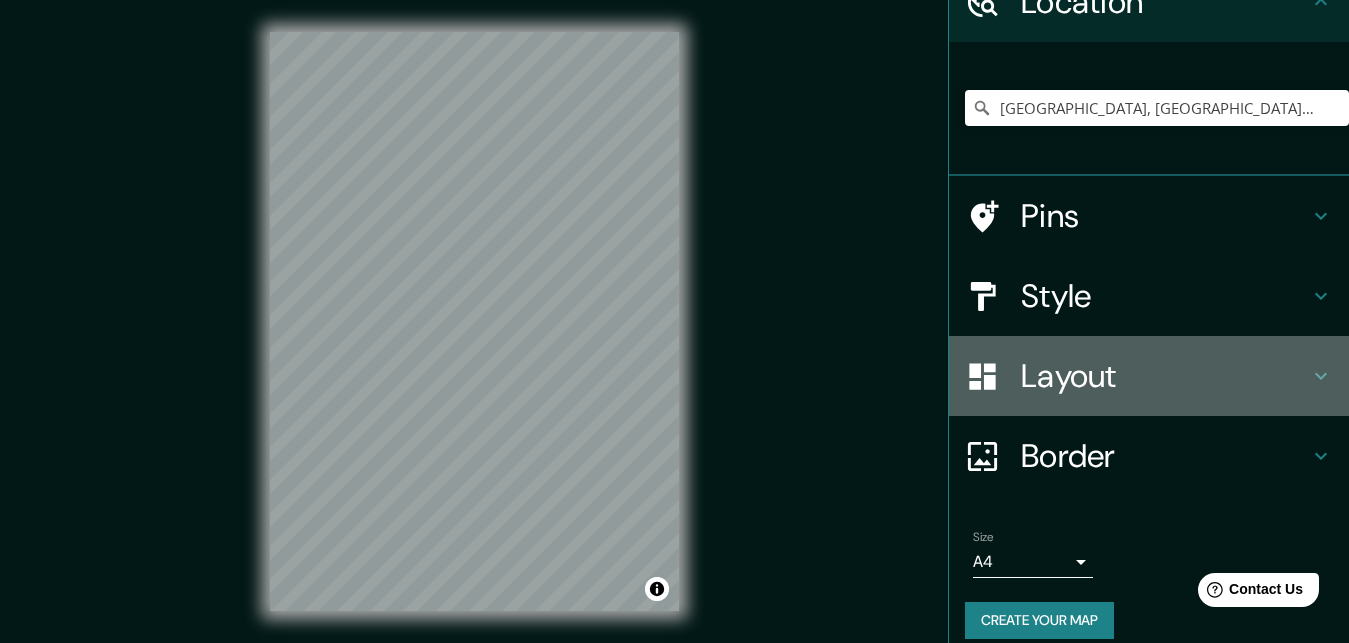 click on "Layout" at bounding box center (1165, 376) 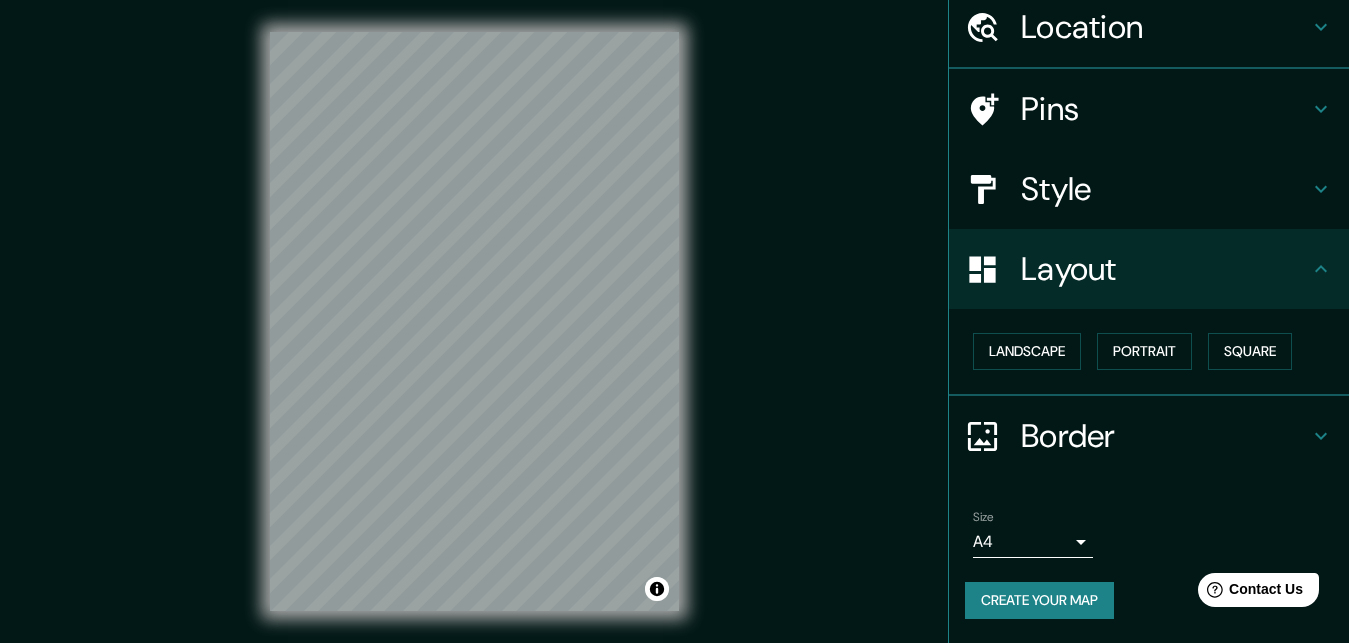 scroll, scrollTop: 93, scrollLeft: 0, axis: vertical 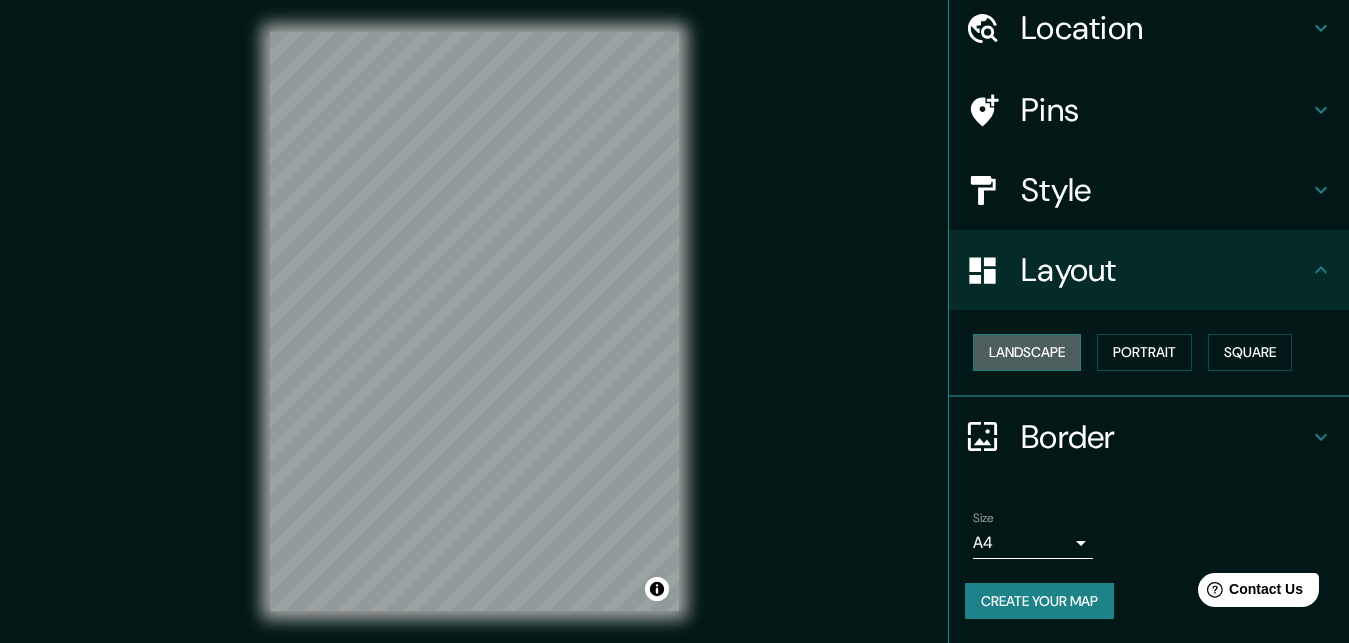 click on "Landscape" at bounding box center [1027, 352] 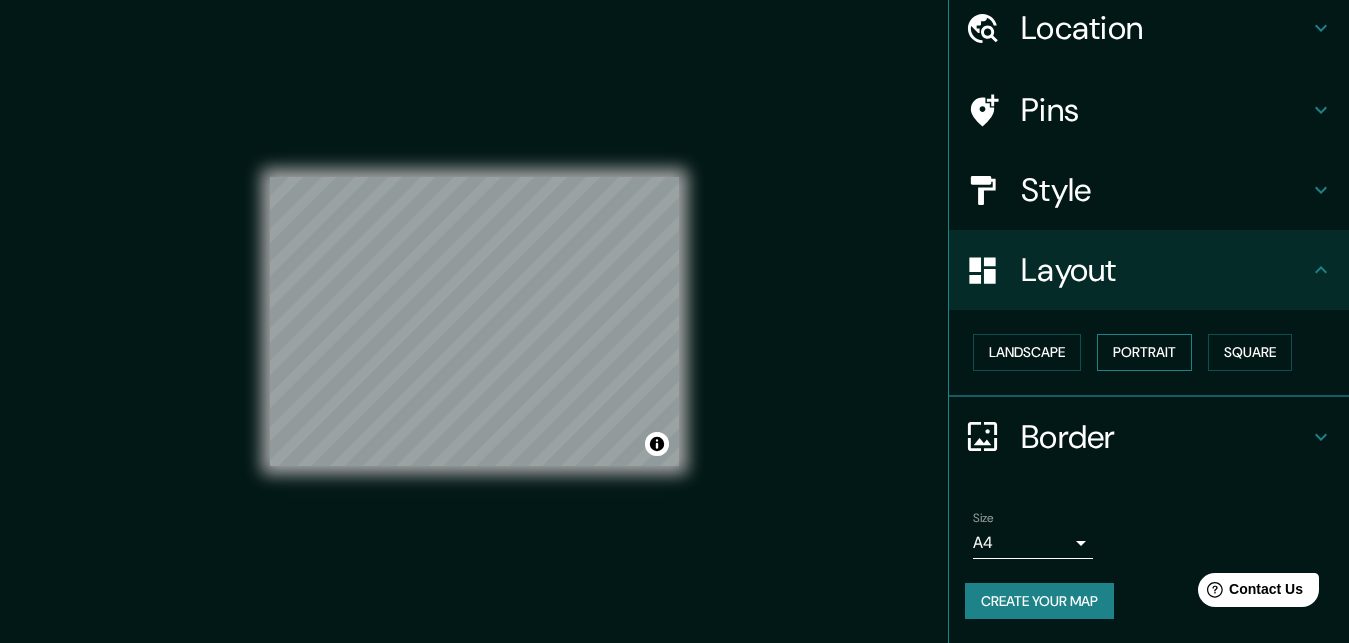 click on "Portrait" at bounding box center (1144, 352) 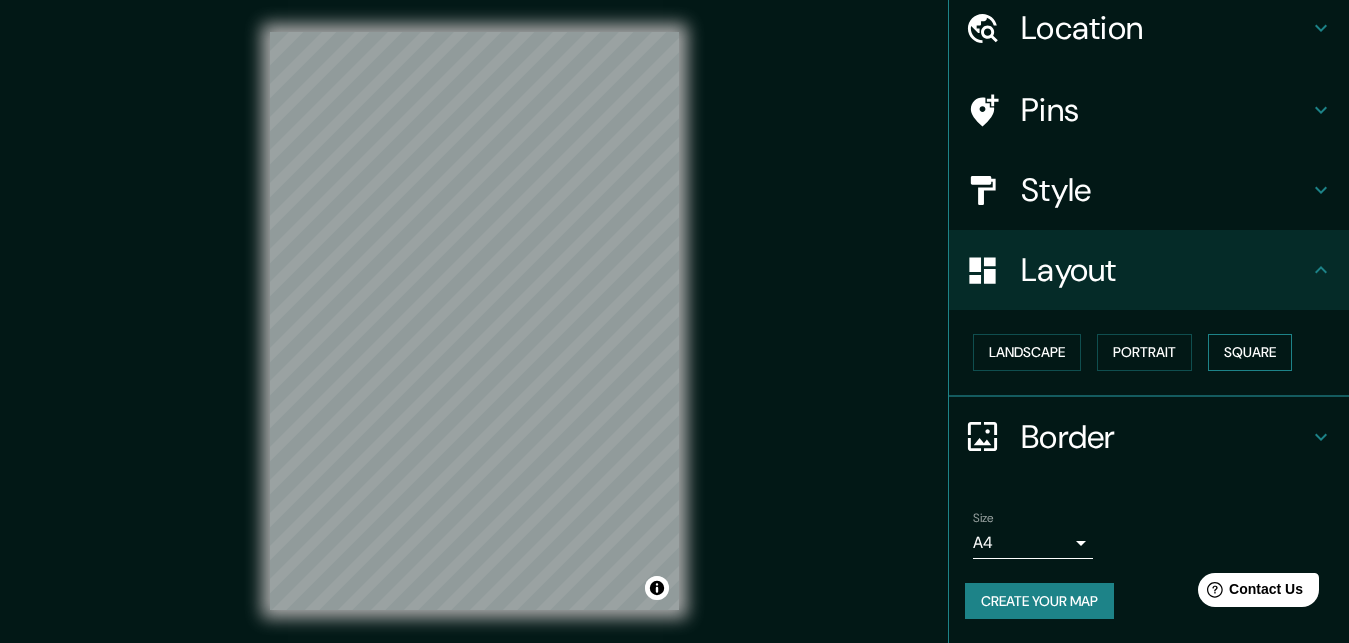 click on "Square" at bounding box center [1250, 352] 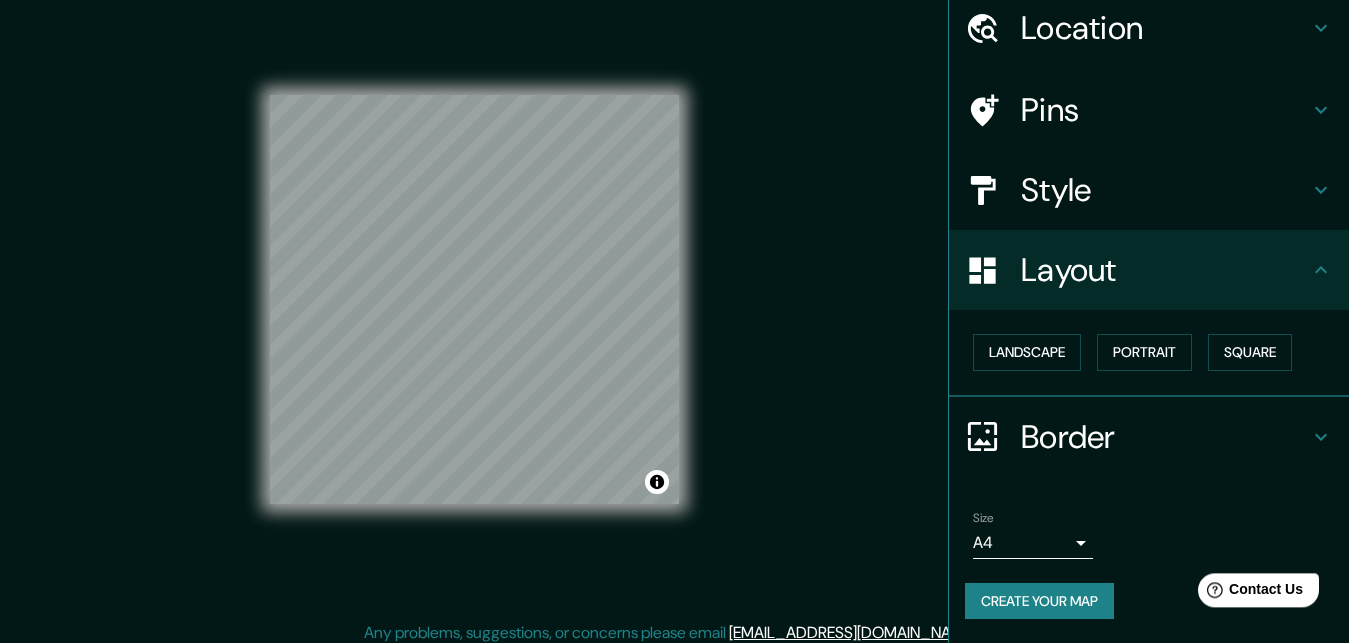 scroll, scrollTop: 32, scrollLeft: 0, axis: vertical 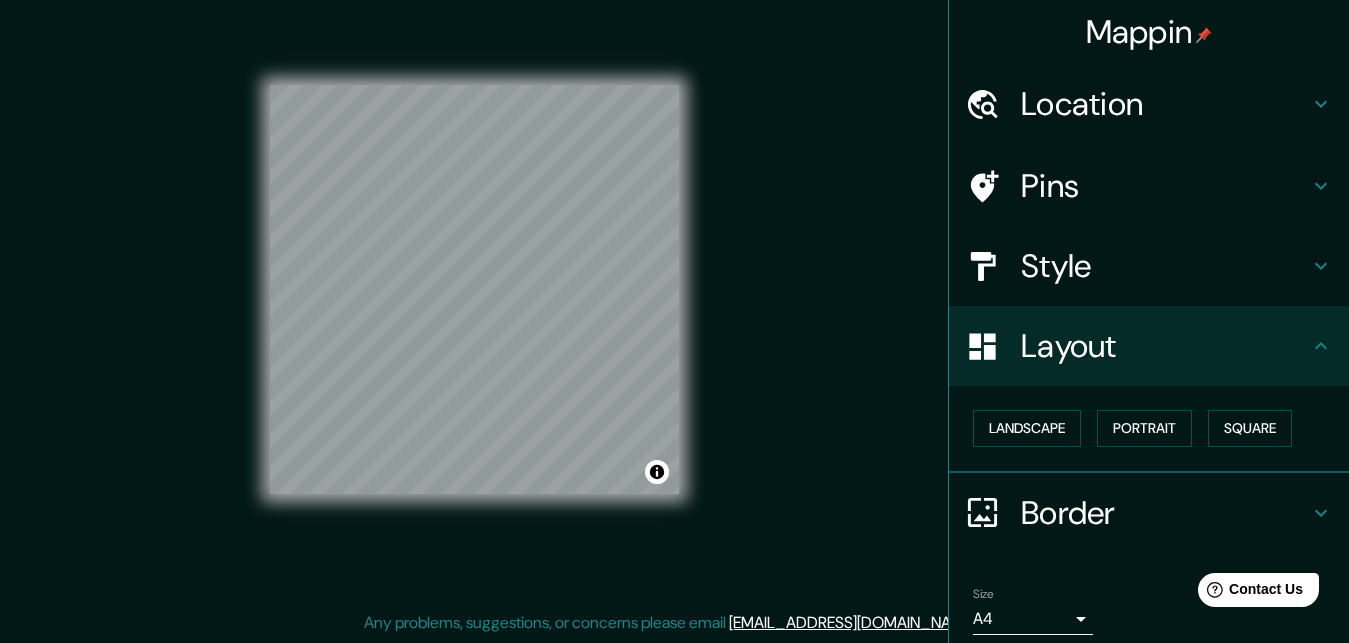click on "Style" at bounding box center (1165, 266) 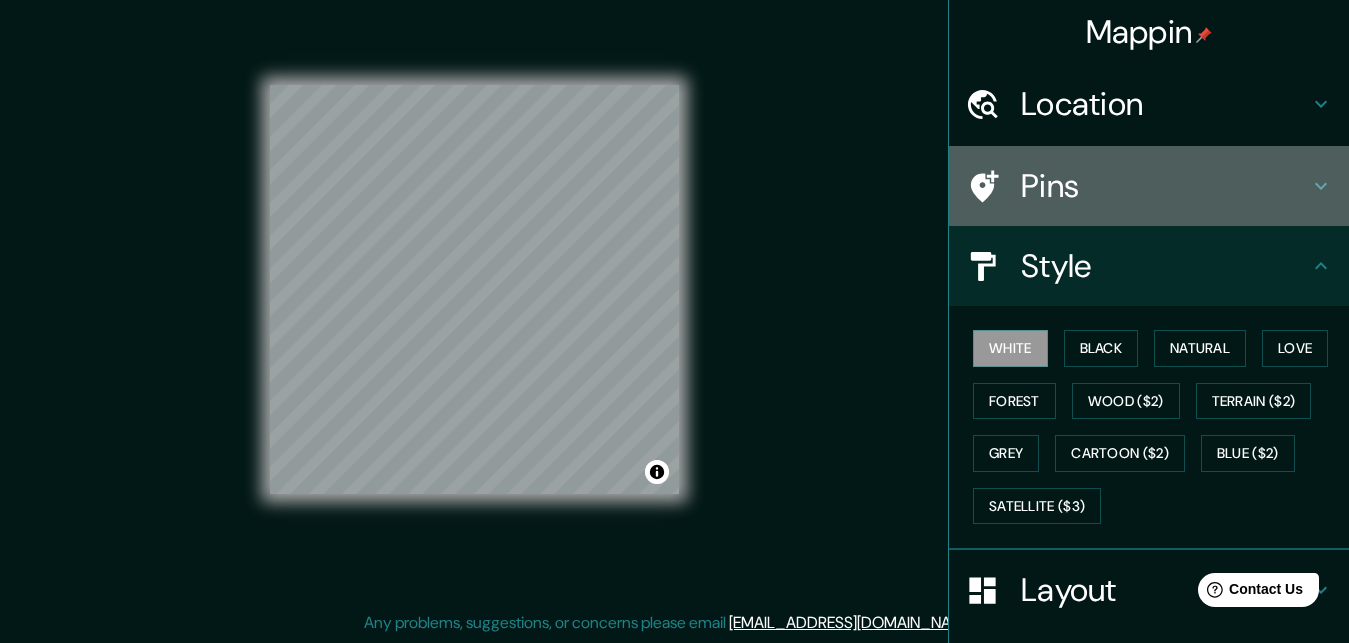 click on "Pins" at bounding box center [1165, 186] 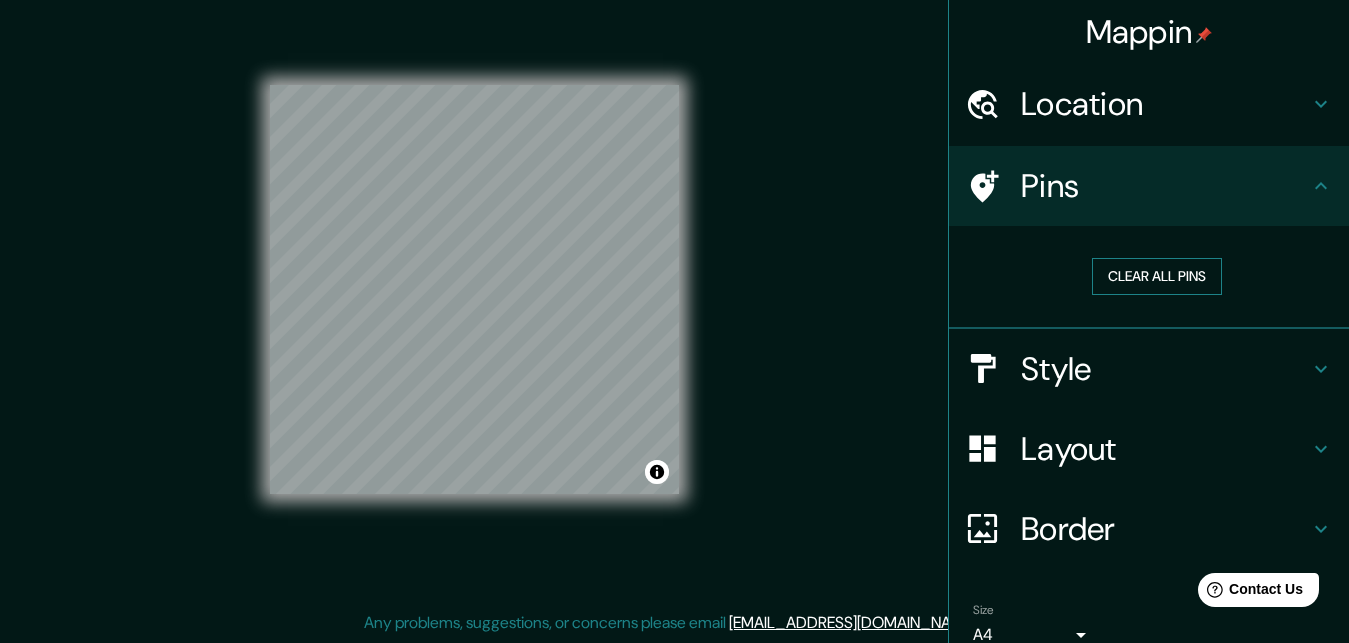 click on "Clear all pins" at bounding box center [1157, 276] 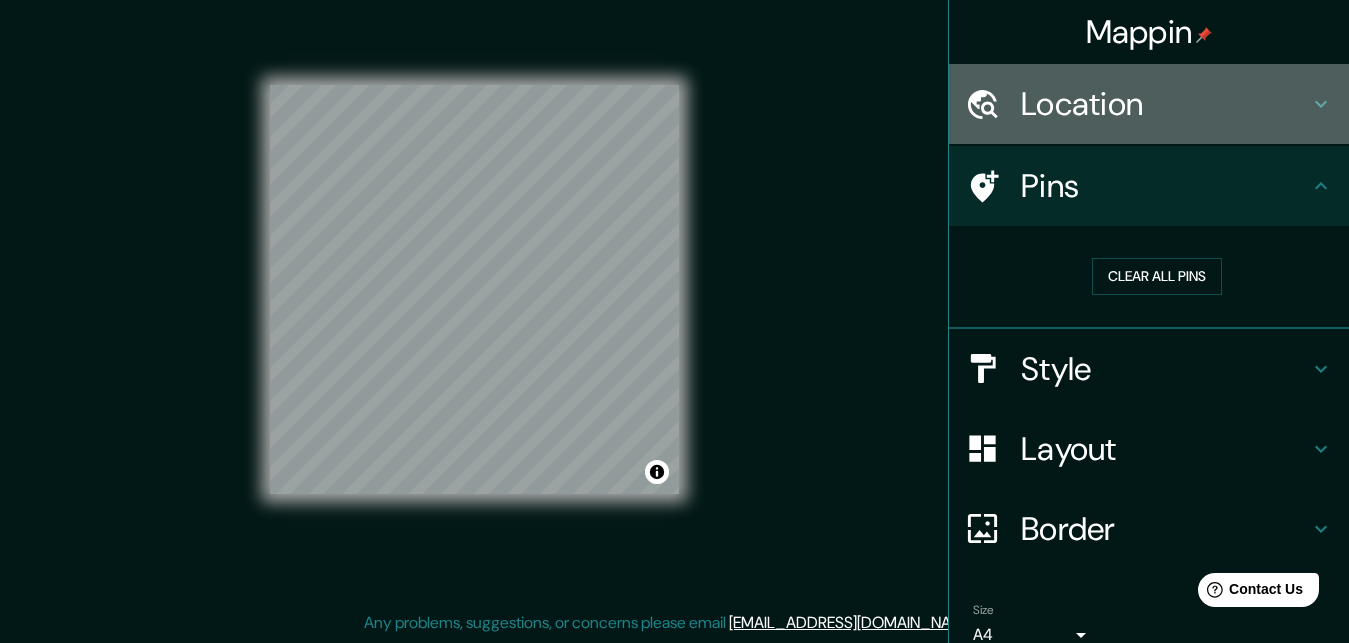 click on "Location" at bounding box center [1165, 104] 